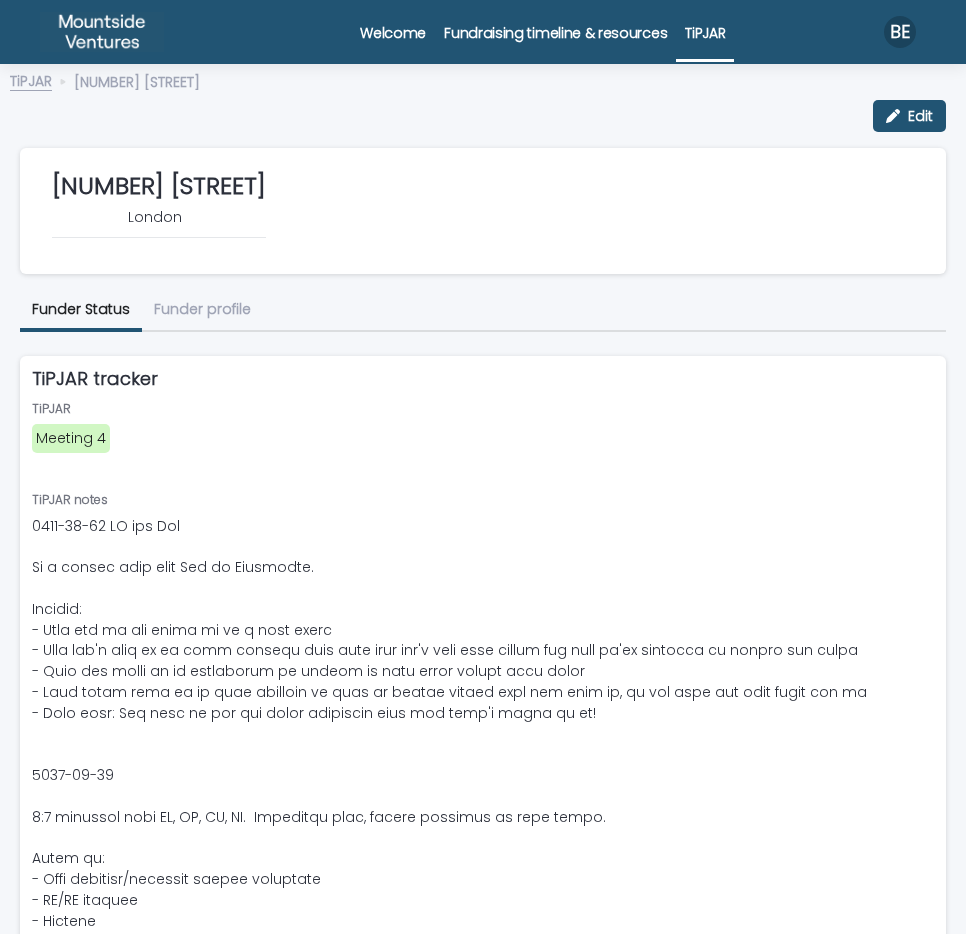 scroll, scrollTop: 0, scrollLeft: 0, axis: both 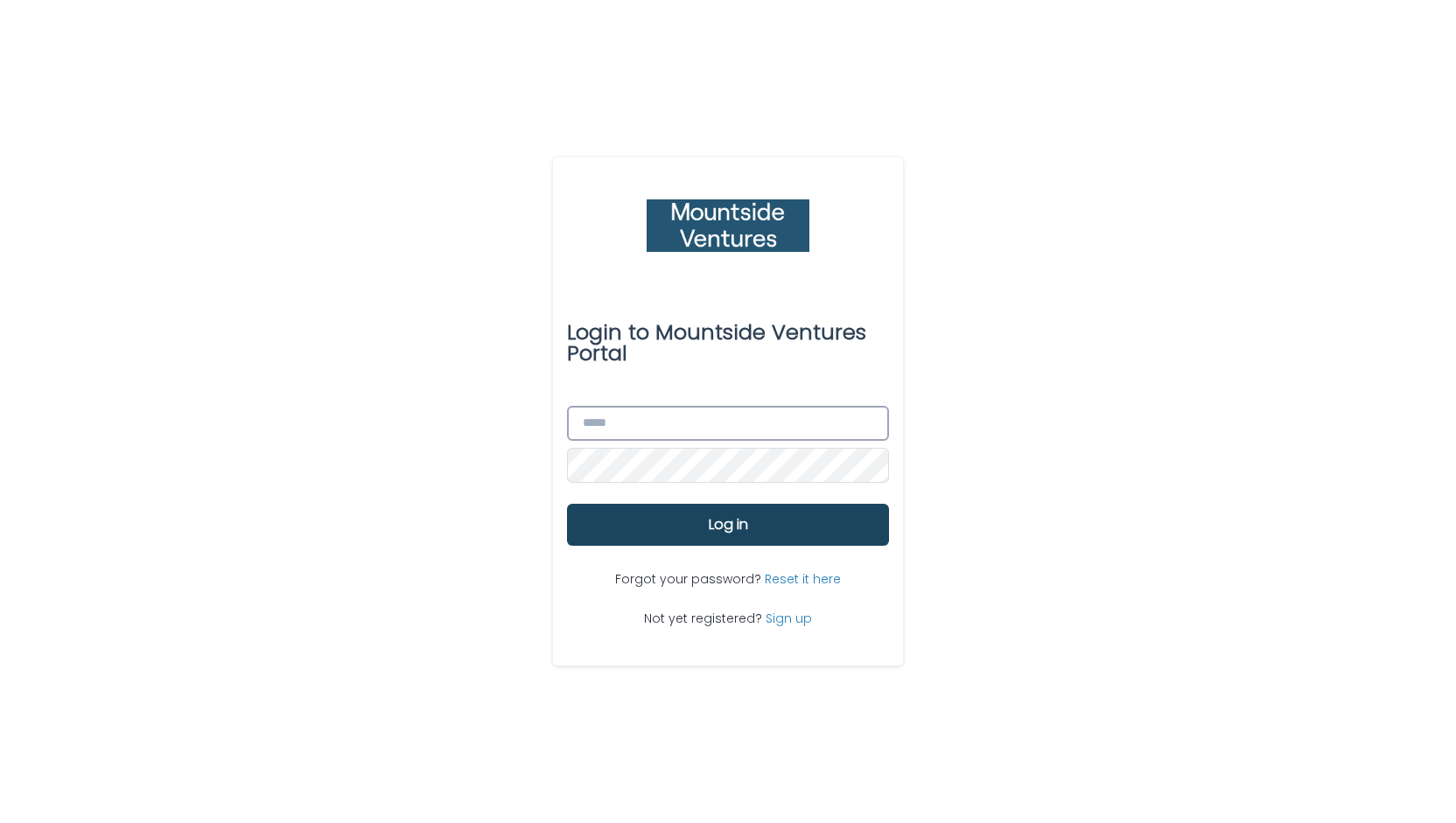 type on "**********" 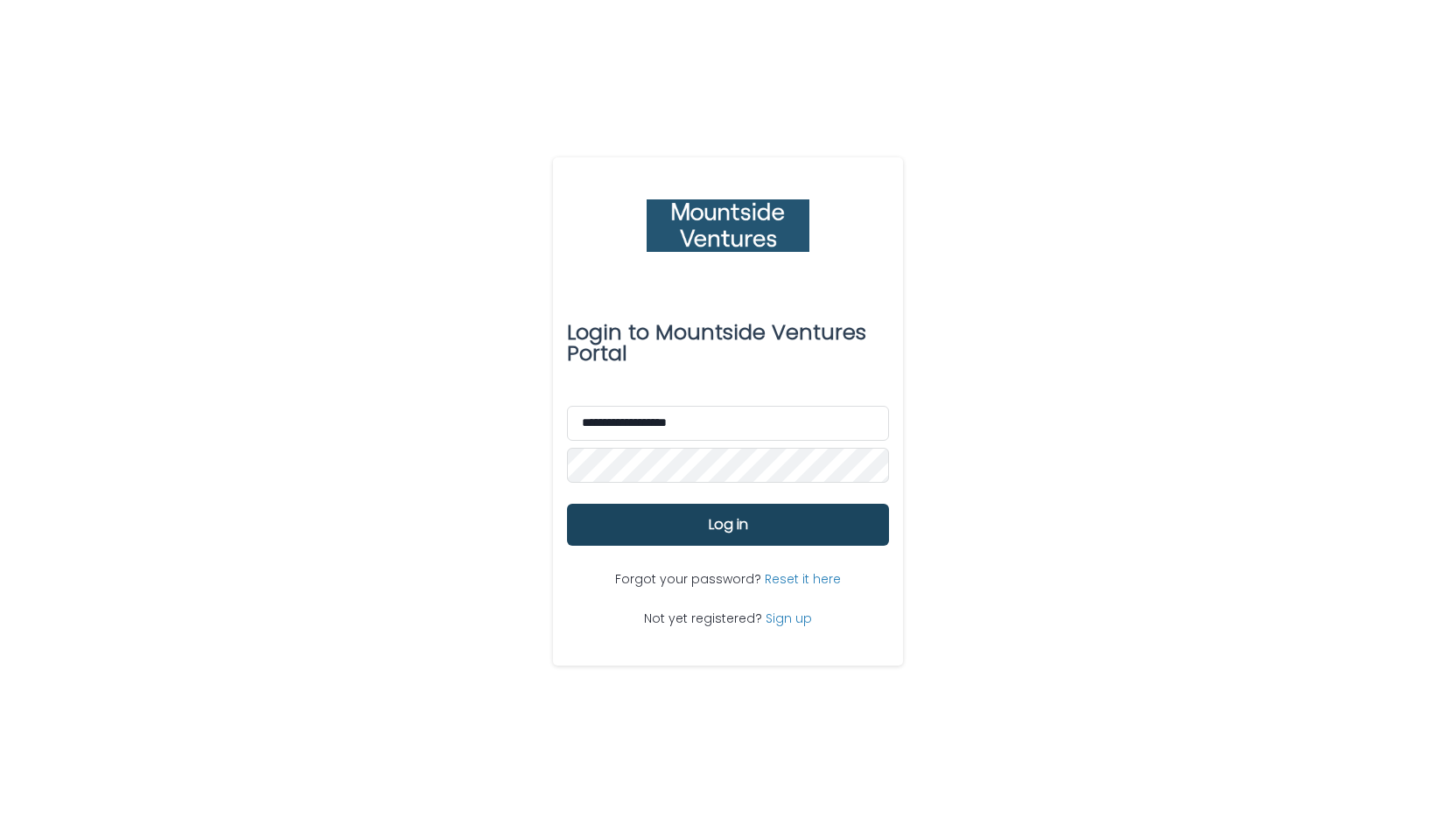 click on "Log in" at bounding box center (728, 525) 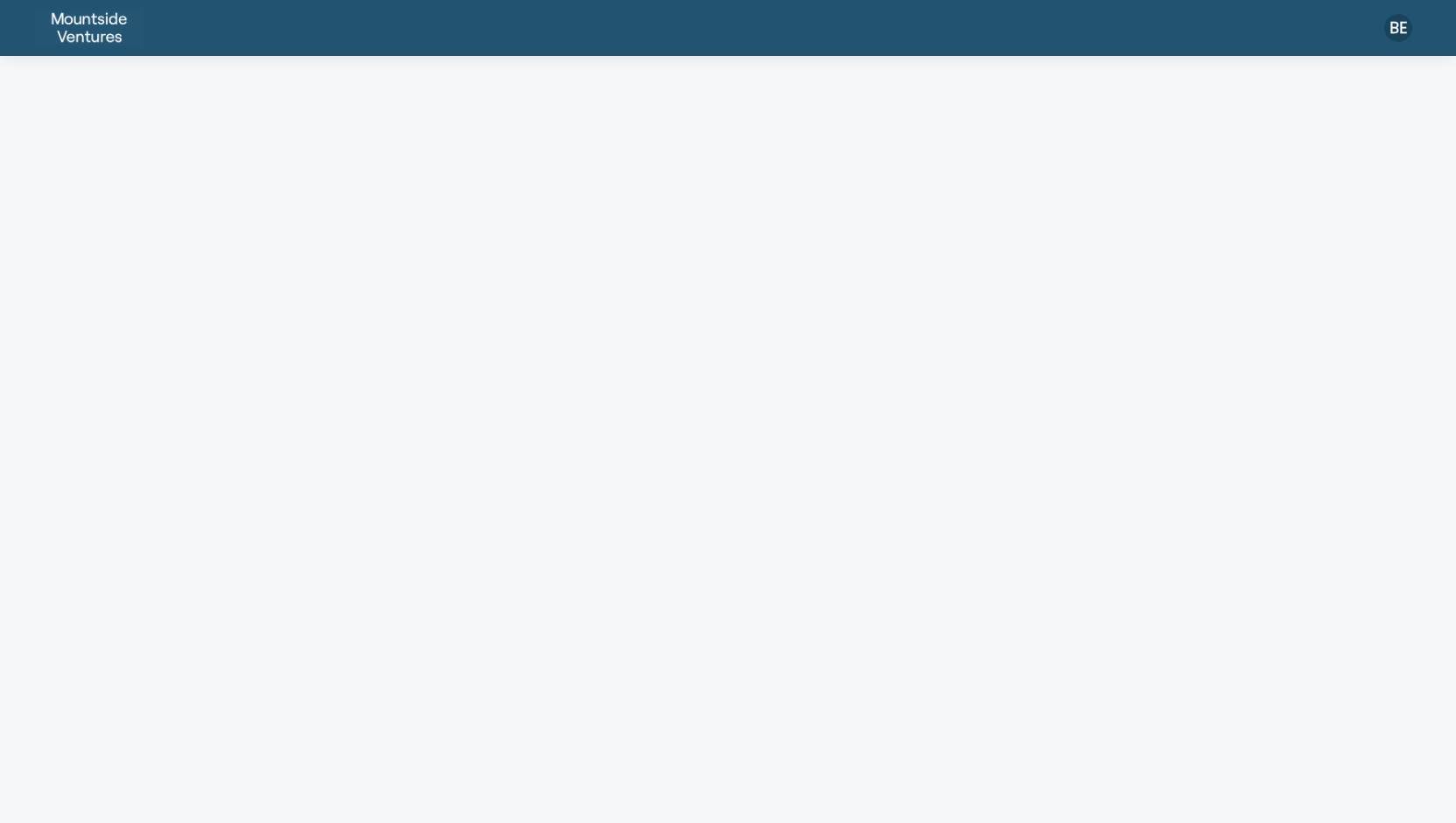 scroll, scrollTop: 0, scrollLeft: 0, axis: both 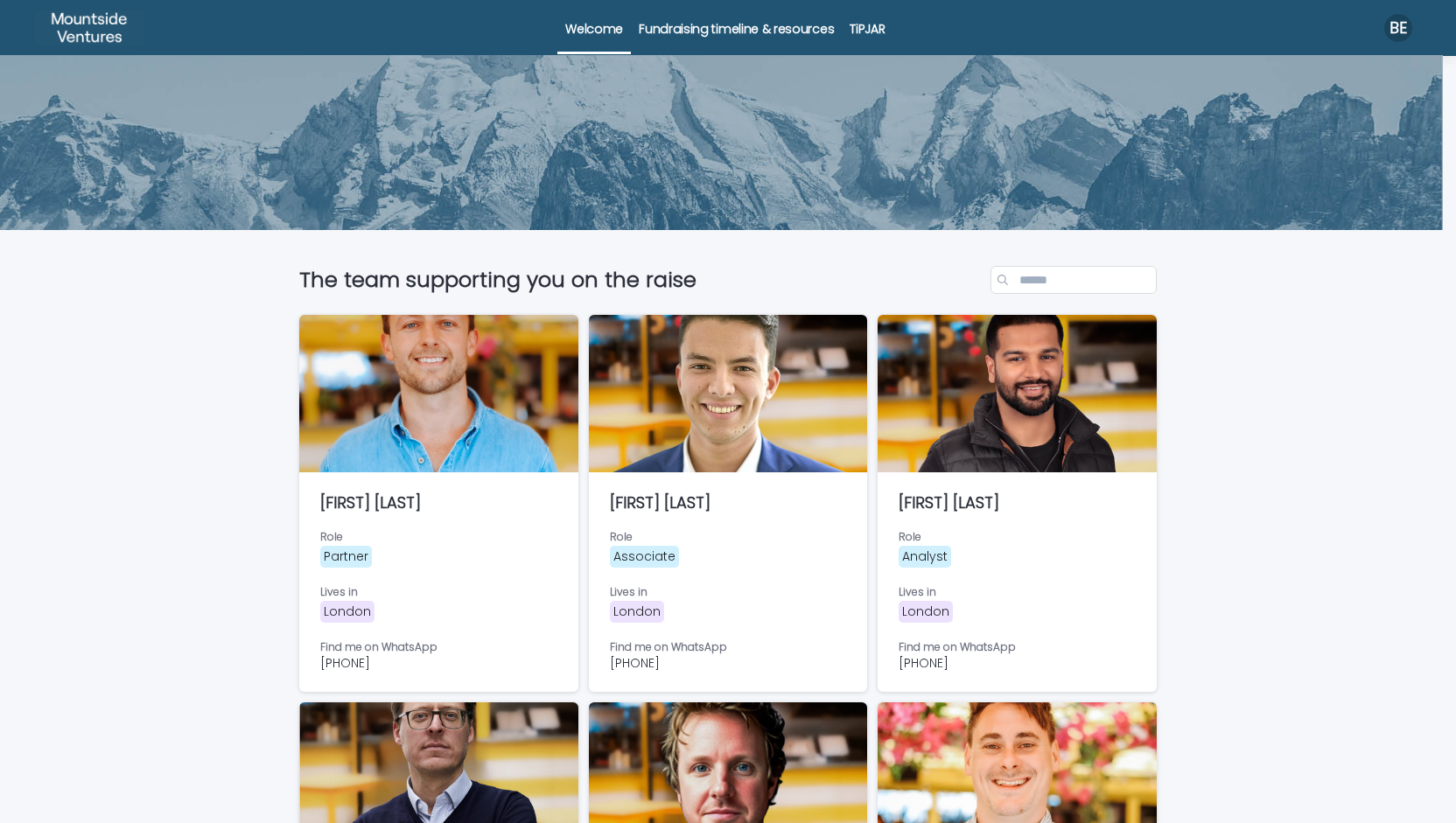 click on "TiPJAR" at bounding box center (867, 18) 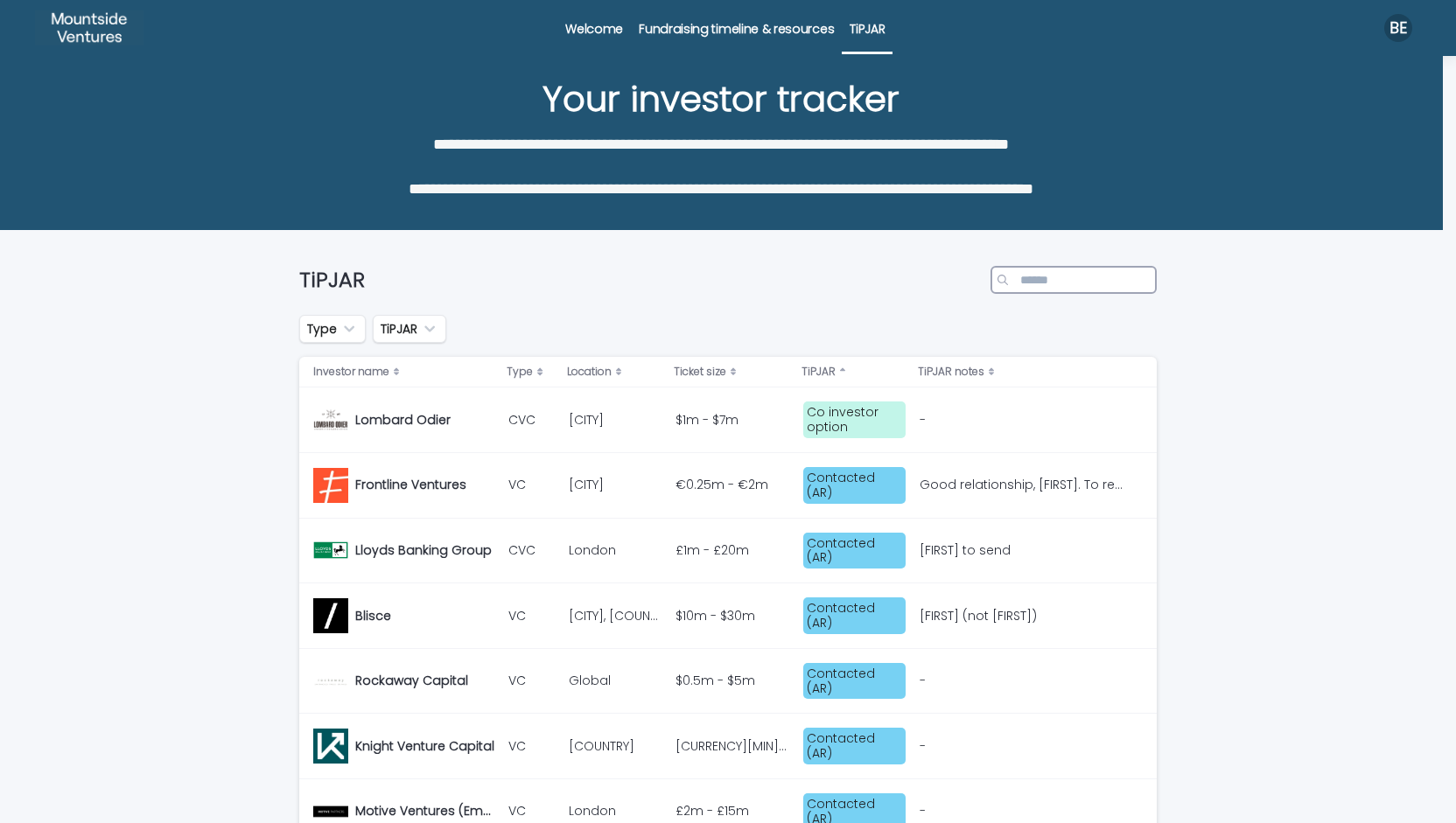 click at bounding box center [1074, 280] 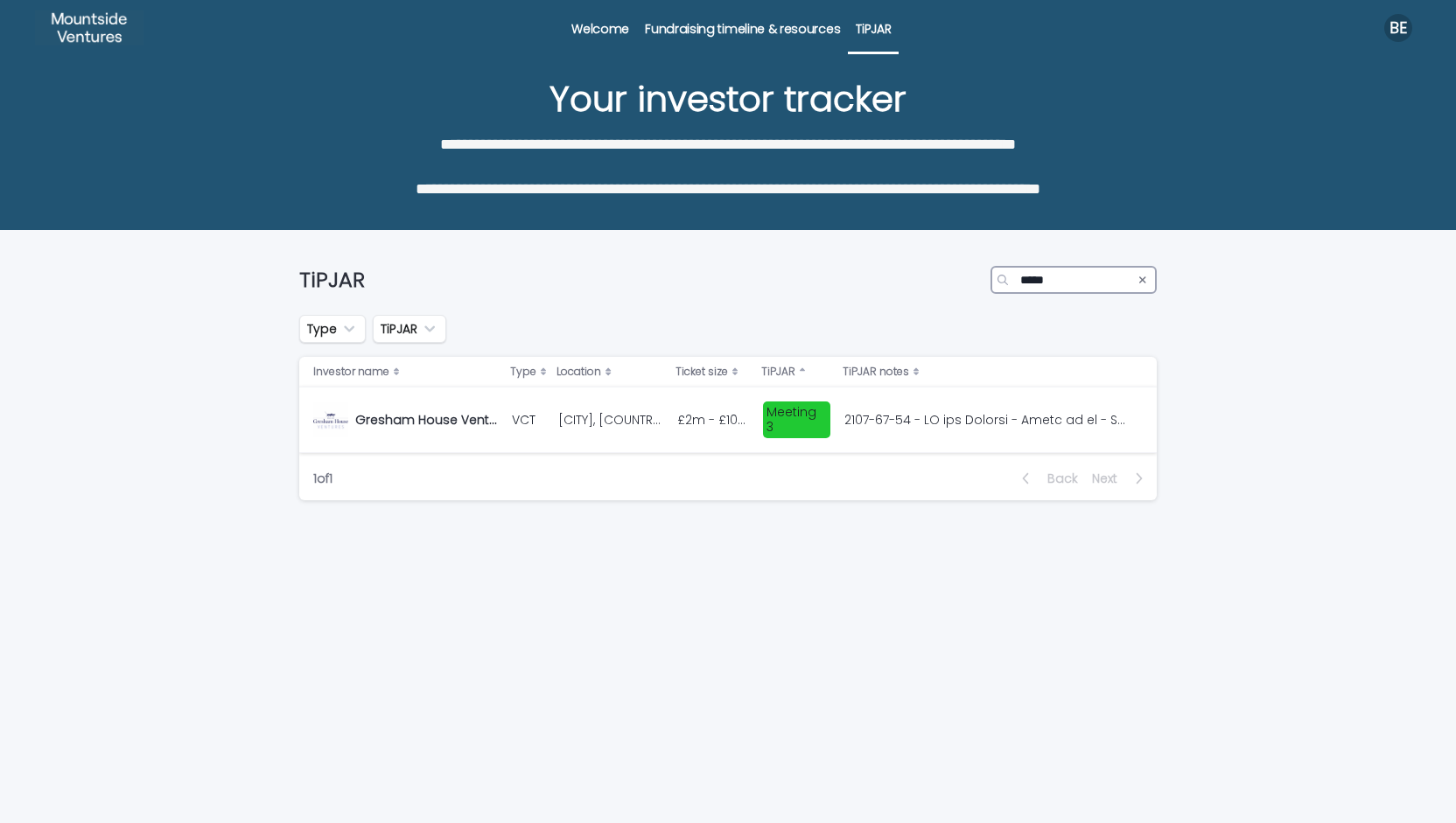type on "*****" 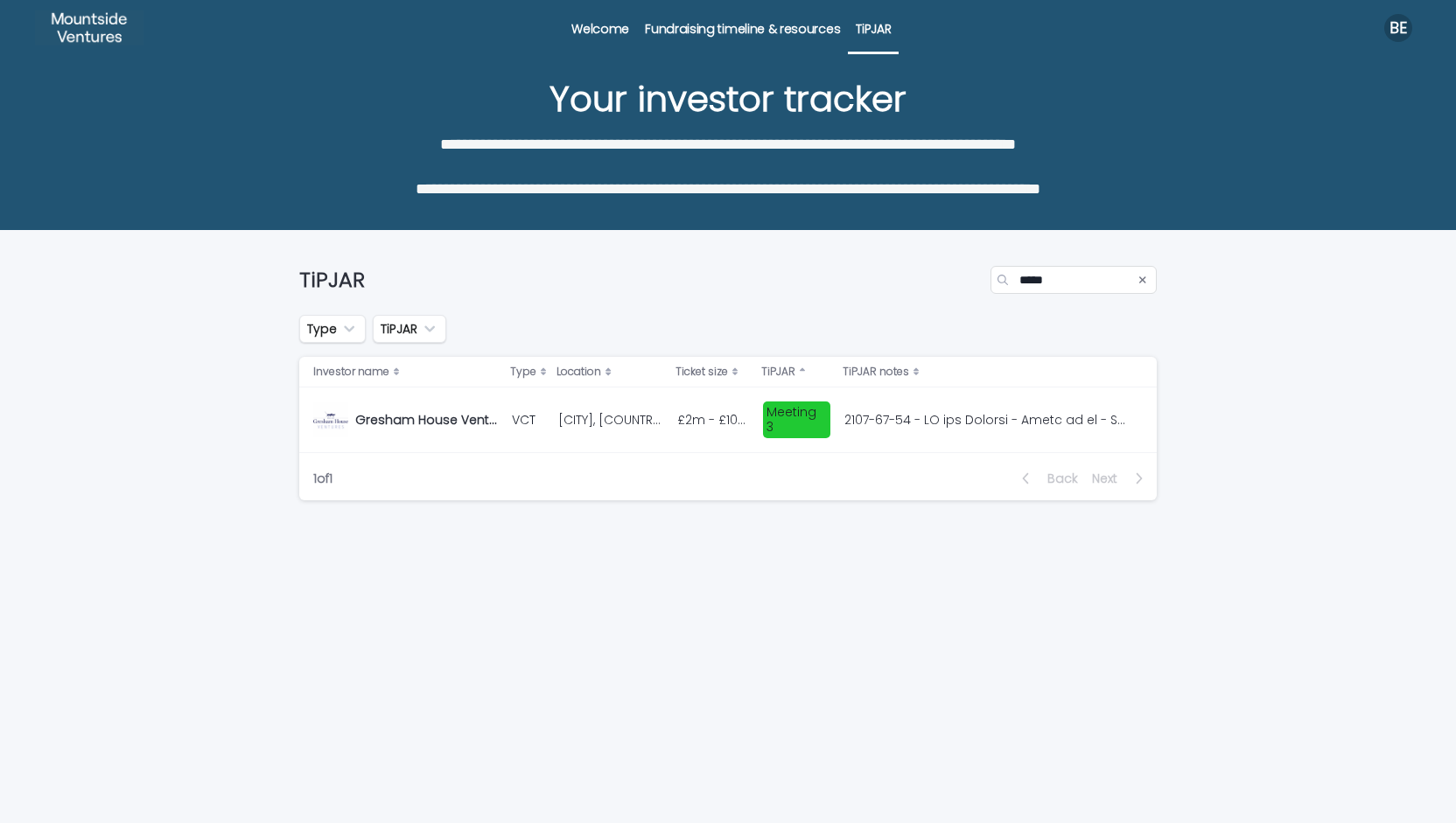 click on "£2m - £10m" at bounding box center [715, 418] 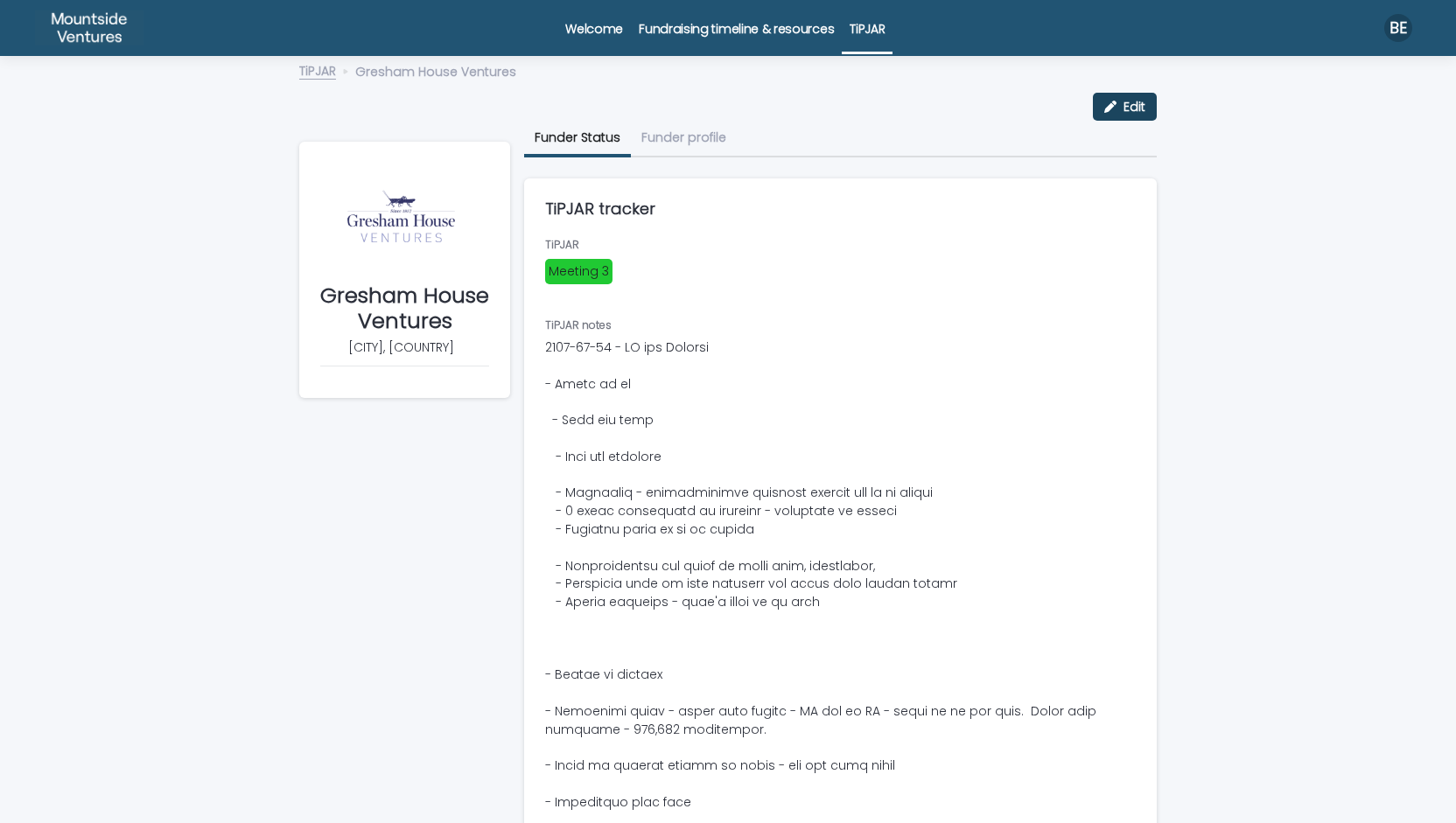 click on "Edit" at bounding box center [1134, 107] 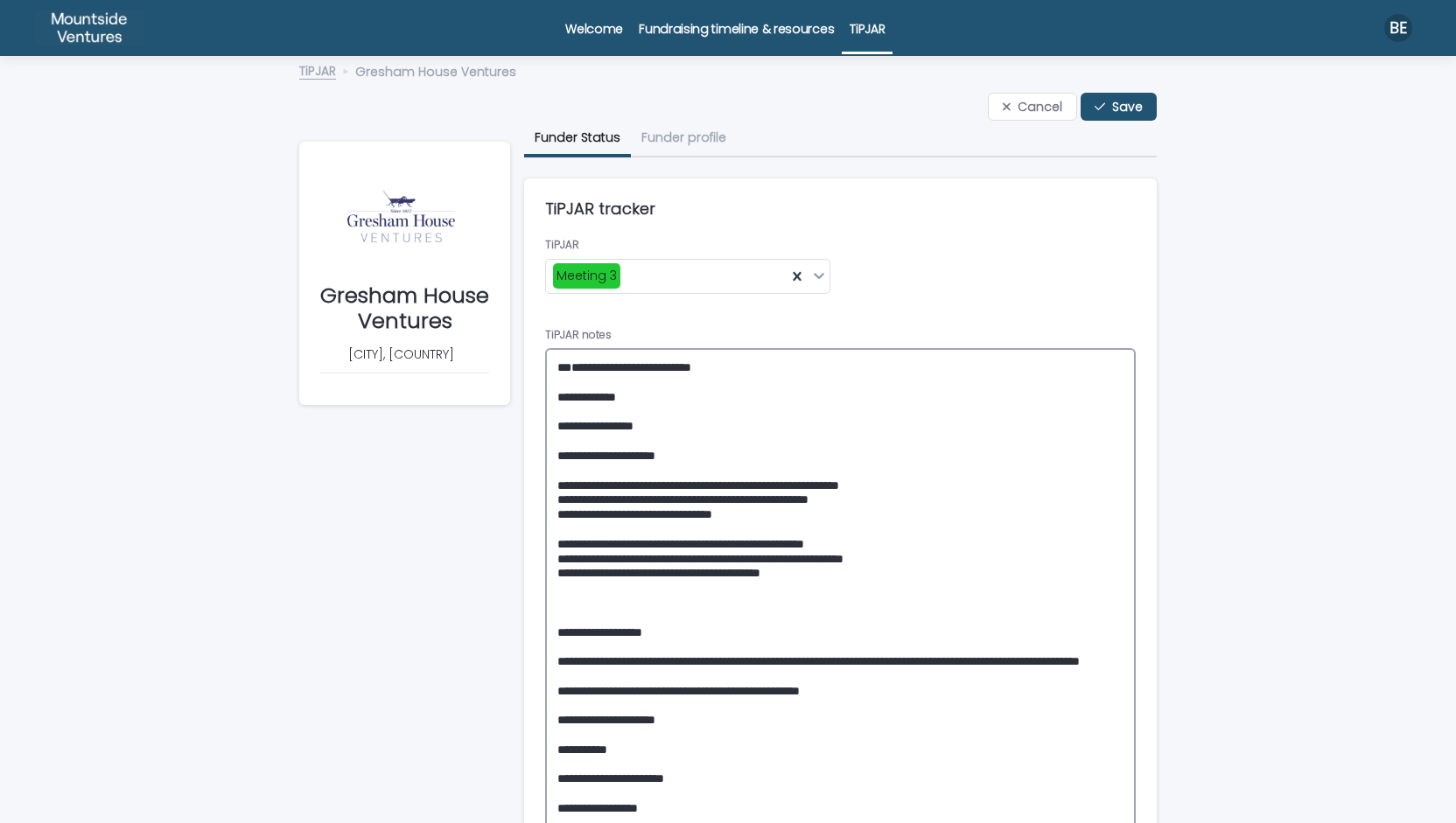 click at bounding box center [840, 1130] 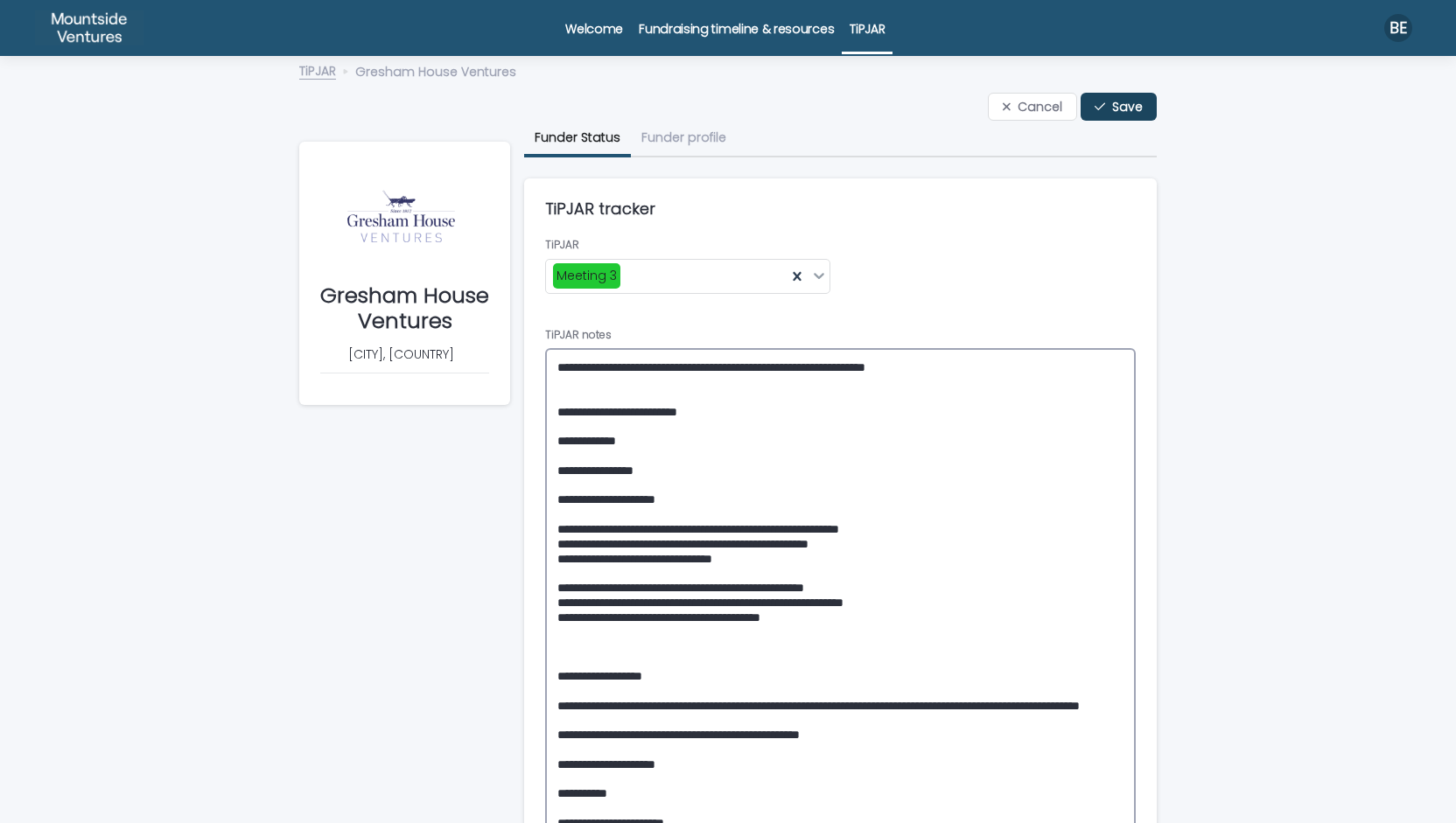 type on "**********" 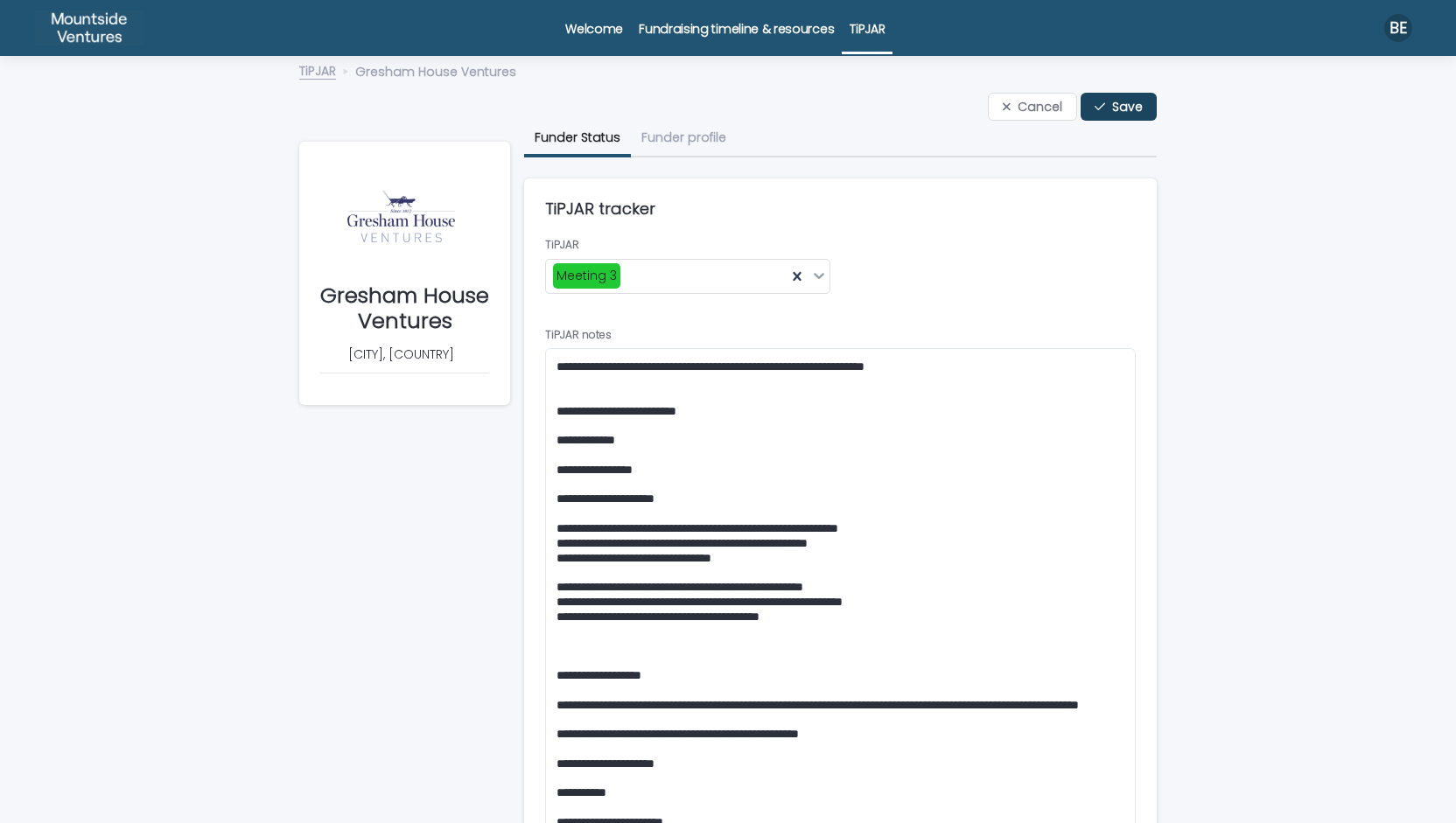 click on "Save" at bounding box center (1127, 107) 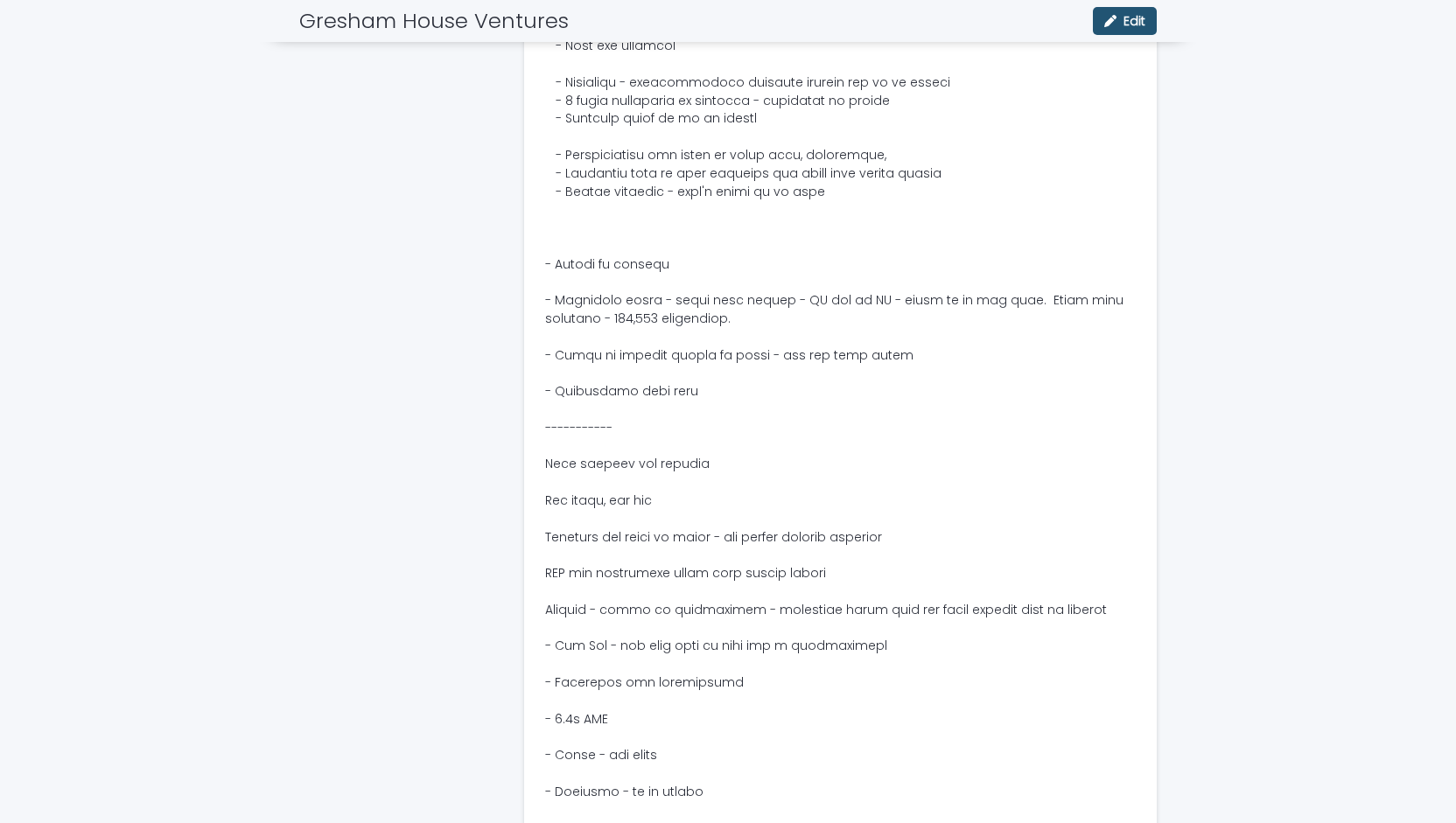 scroll, scrollTop: 476, scrollLeft: 0, axis: vertical 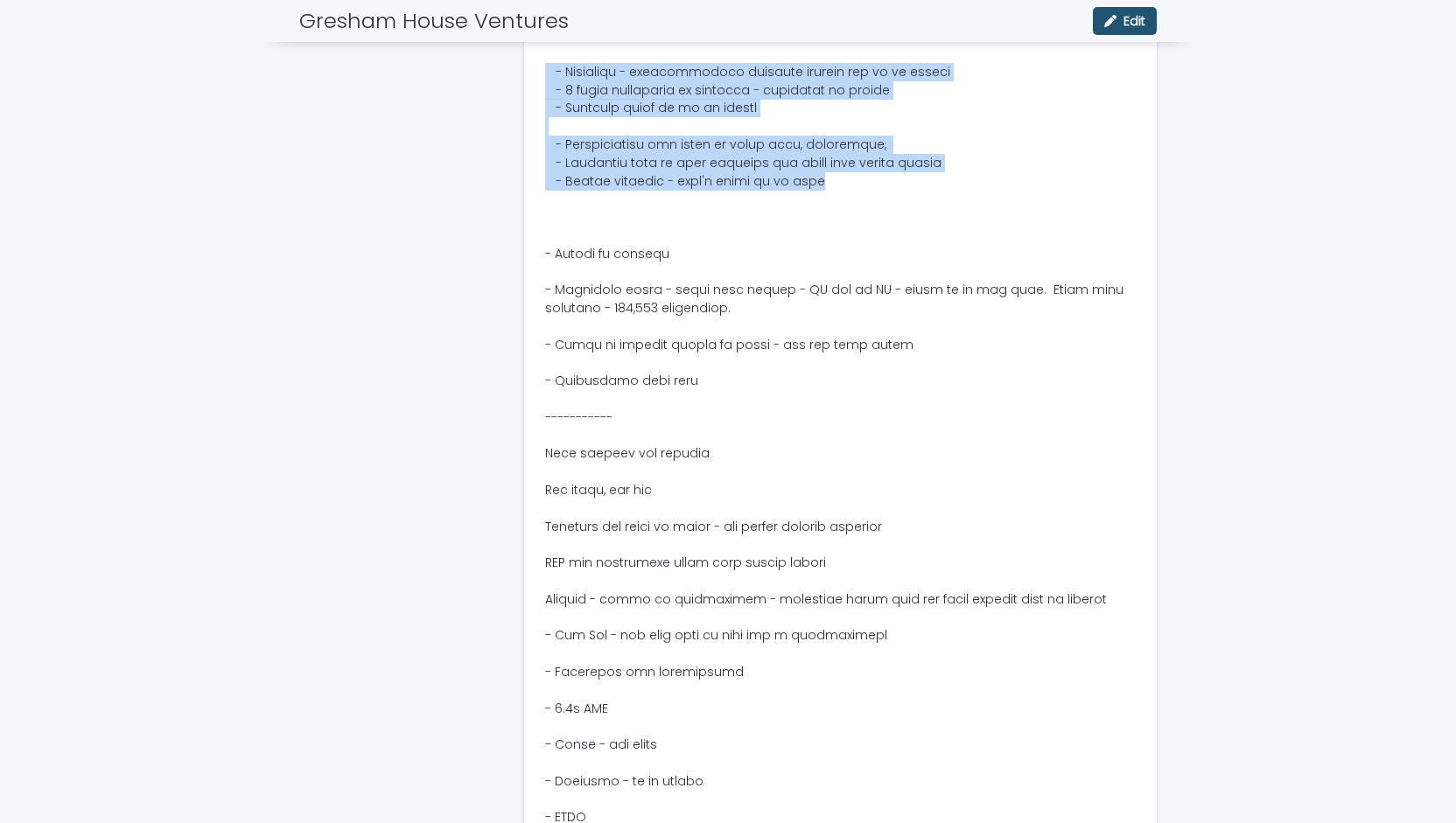drag, startPoint x: 842, startPoint y: 186, endPoint x: 533, endPoint y: 69, distance: 330.40884 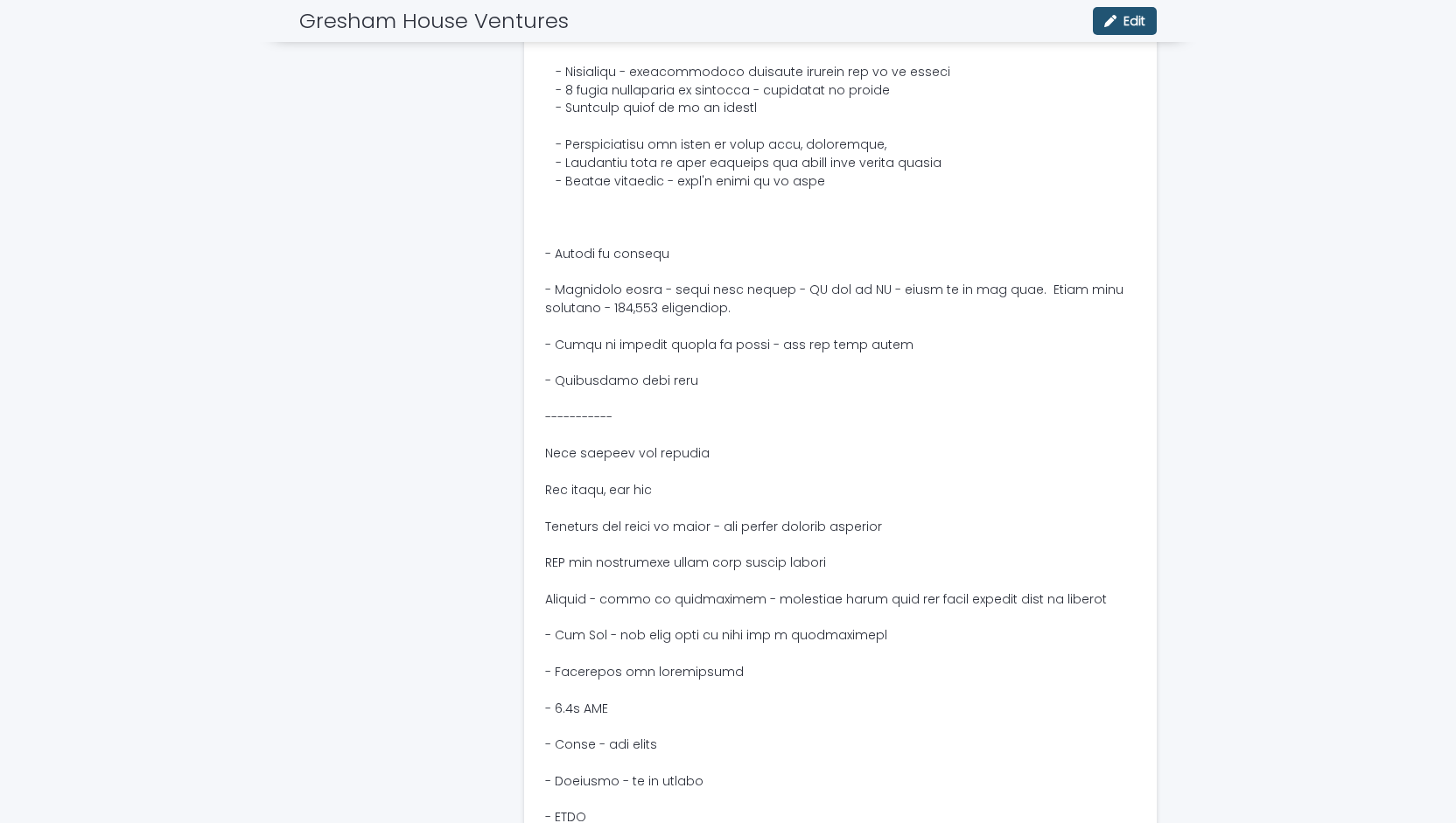 click at bounding box center [840, 799] 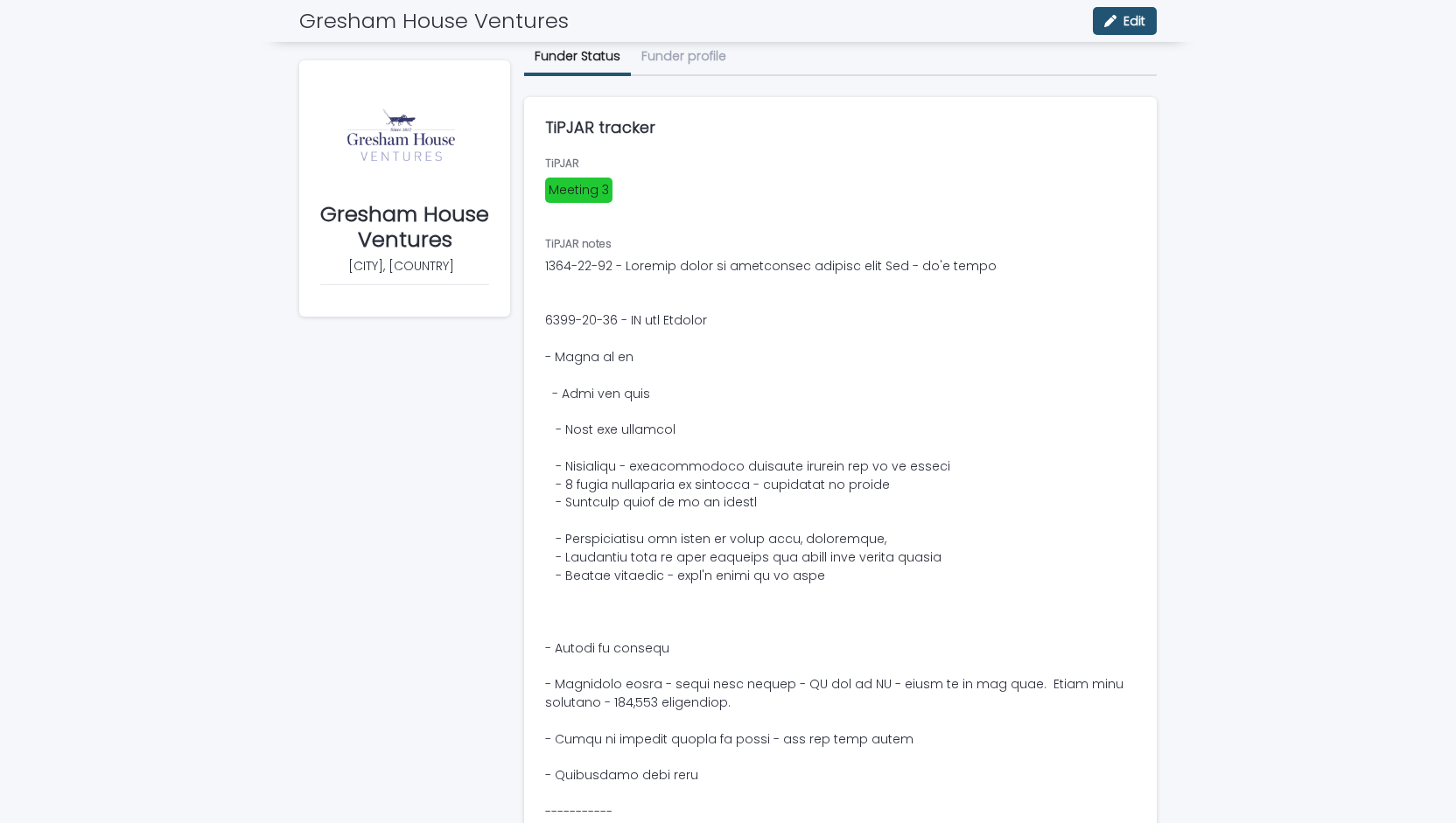 scroll, scrollTop: 0, scrollLeft: 0, axis: both 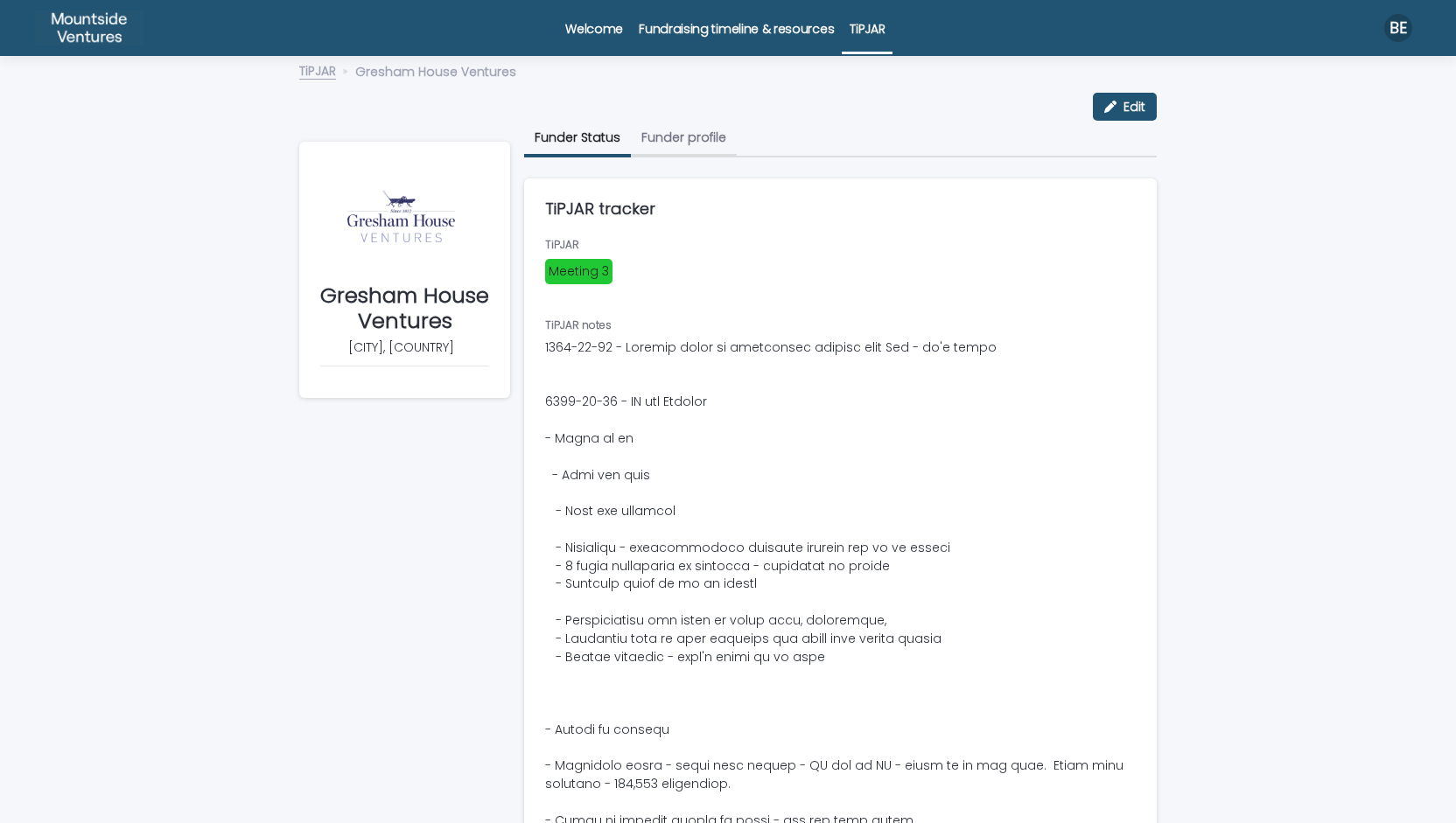 click on "Funder profile" at bounding box center [683, 139] 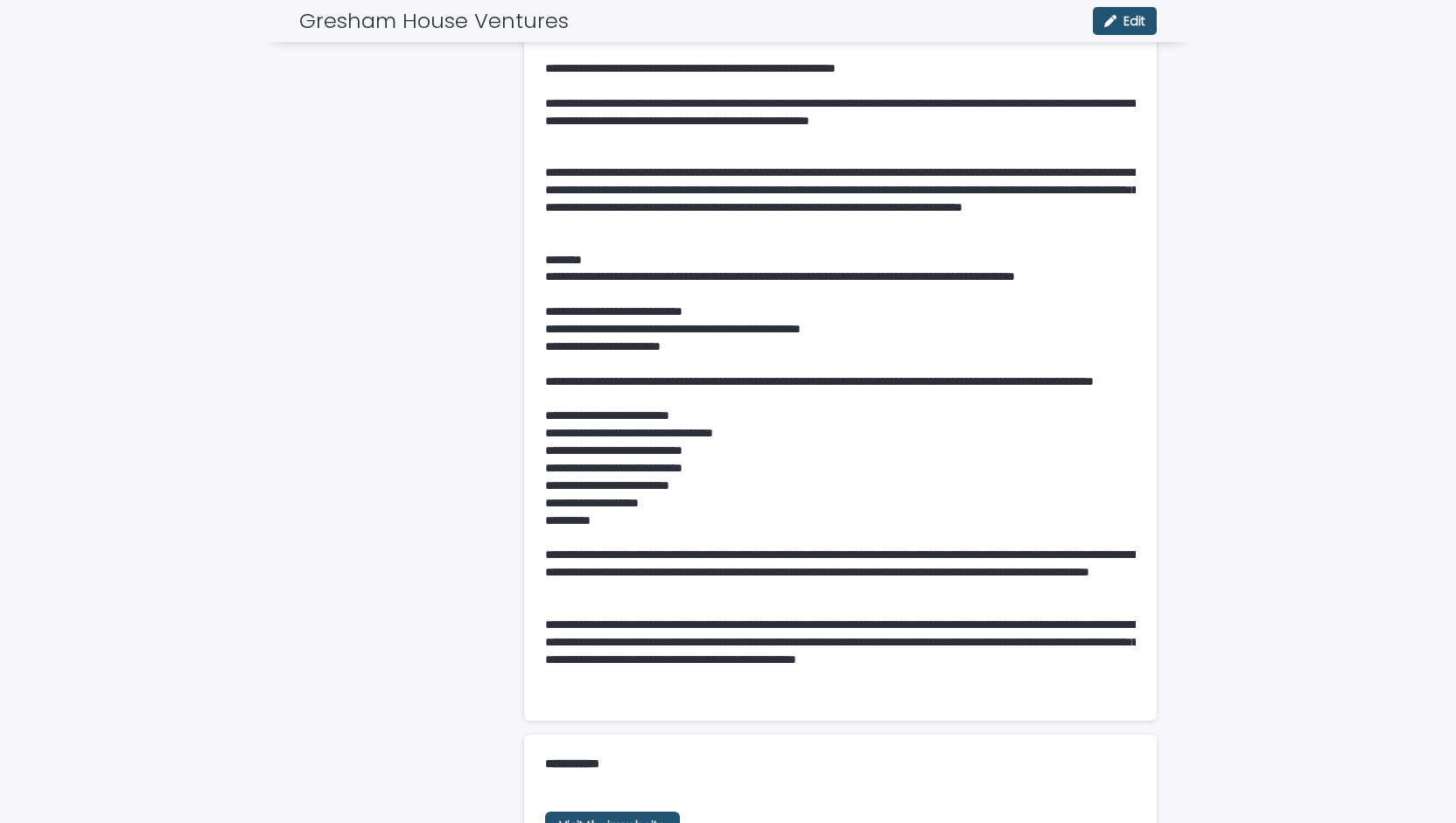 scroll, scrollTop: 673, scrollLeft: 0, axis: vertical 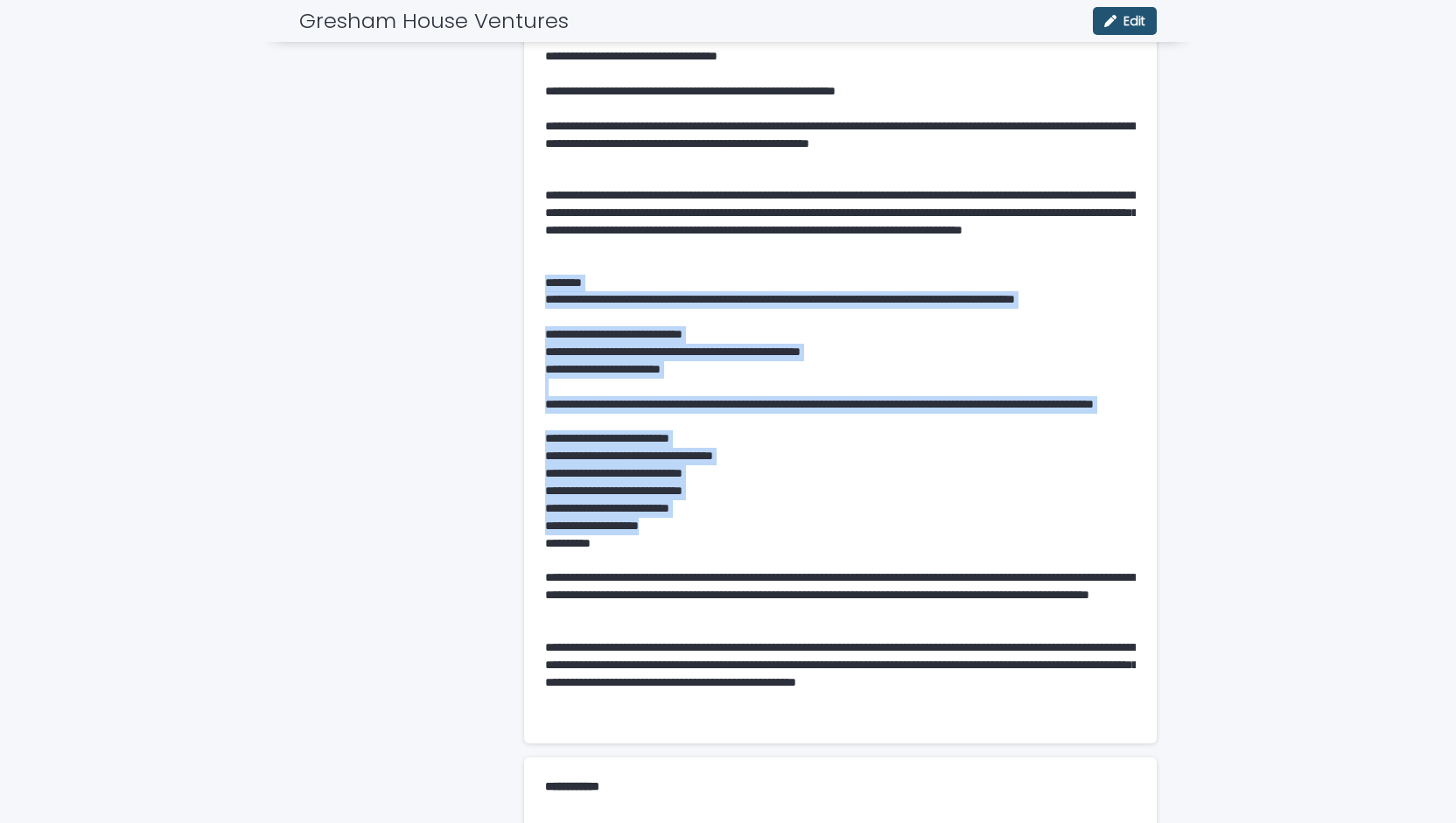 drag, startPoint x: 737, startPoint y: 530, endPoint x: 537, endPoint y: 290, distance: 312.40999 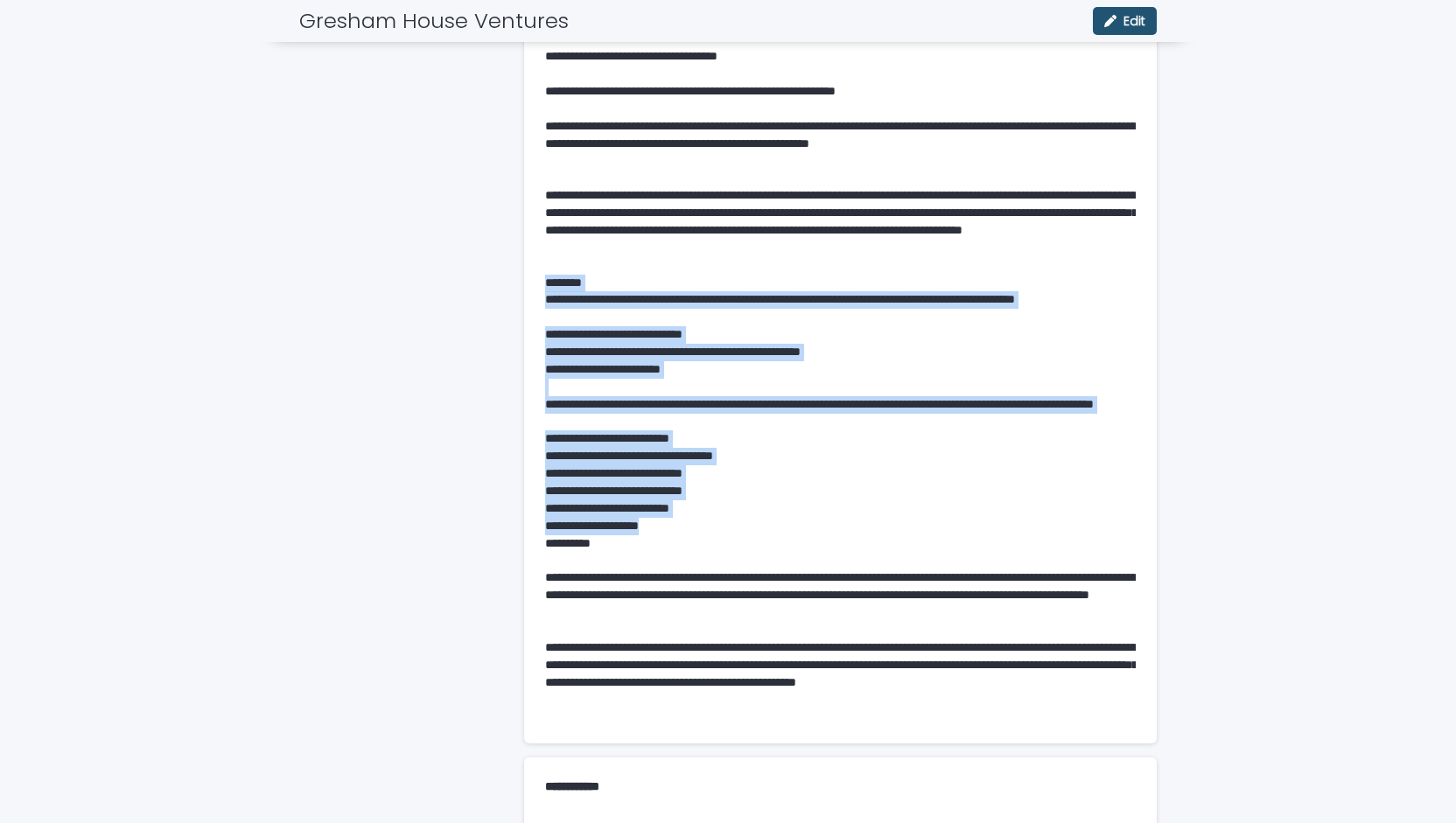 click on "**********" at bounding box center [840, 227] 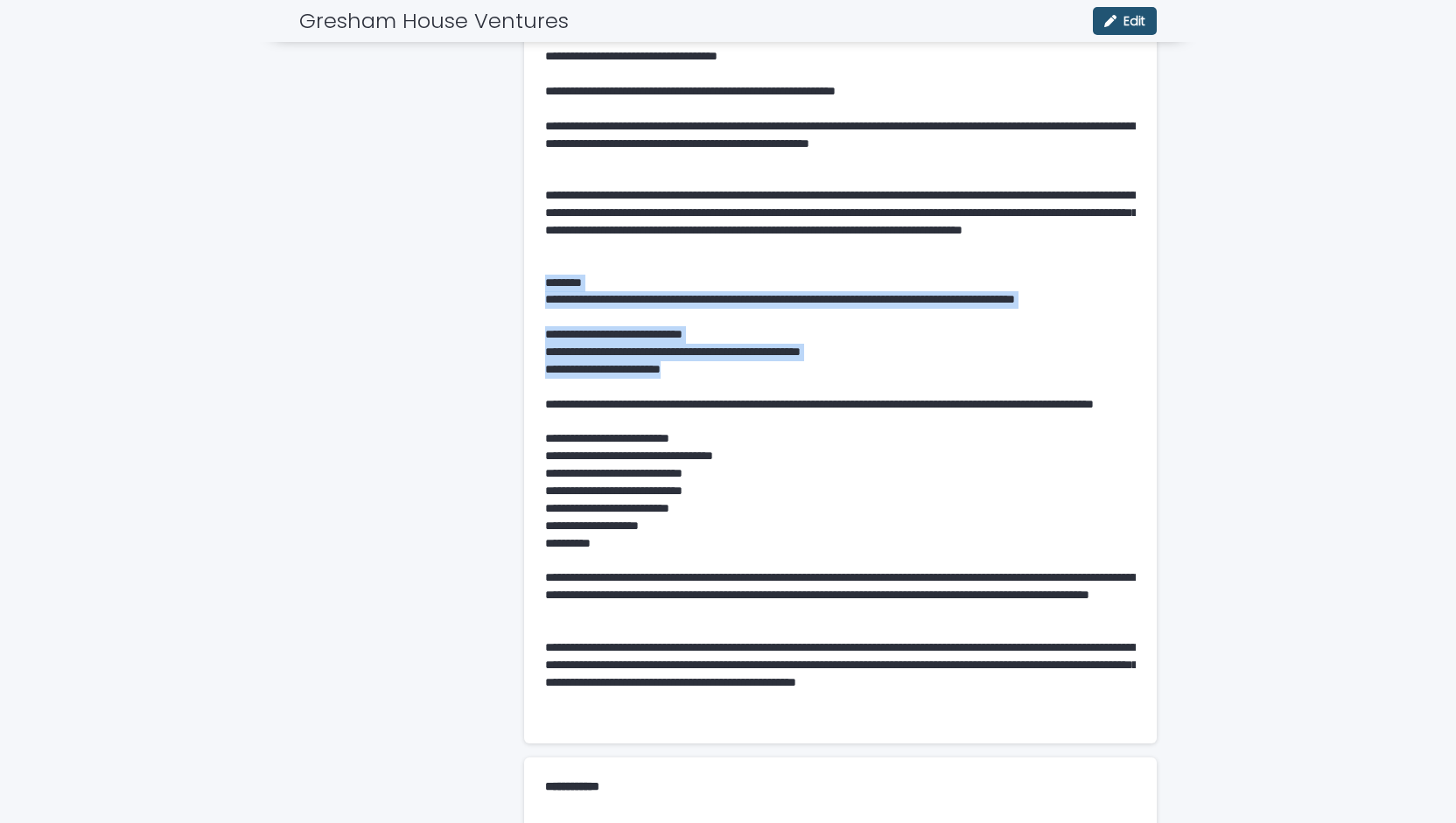 drag, startPoint x: 748, startPoint y: 373, endPoint x: 534, endPoint y: 282, distance: 232.54462 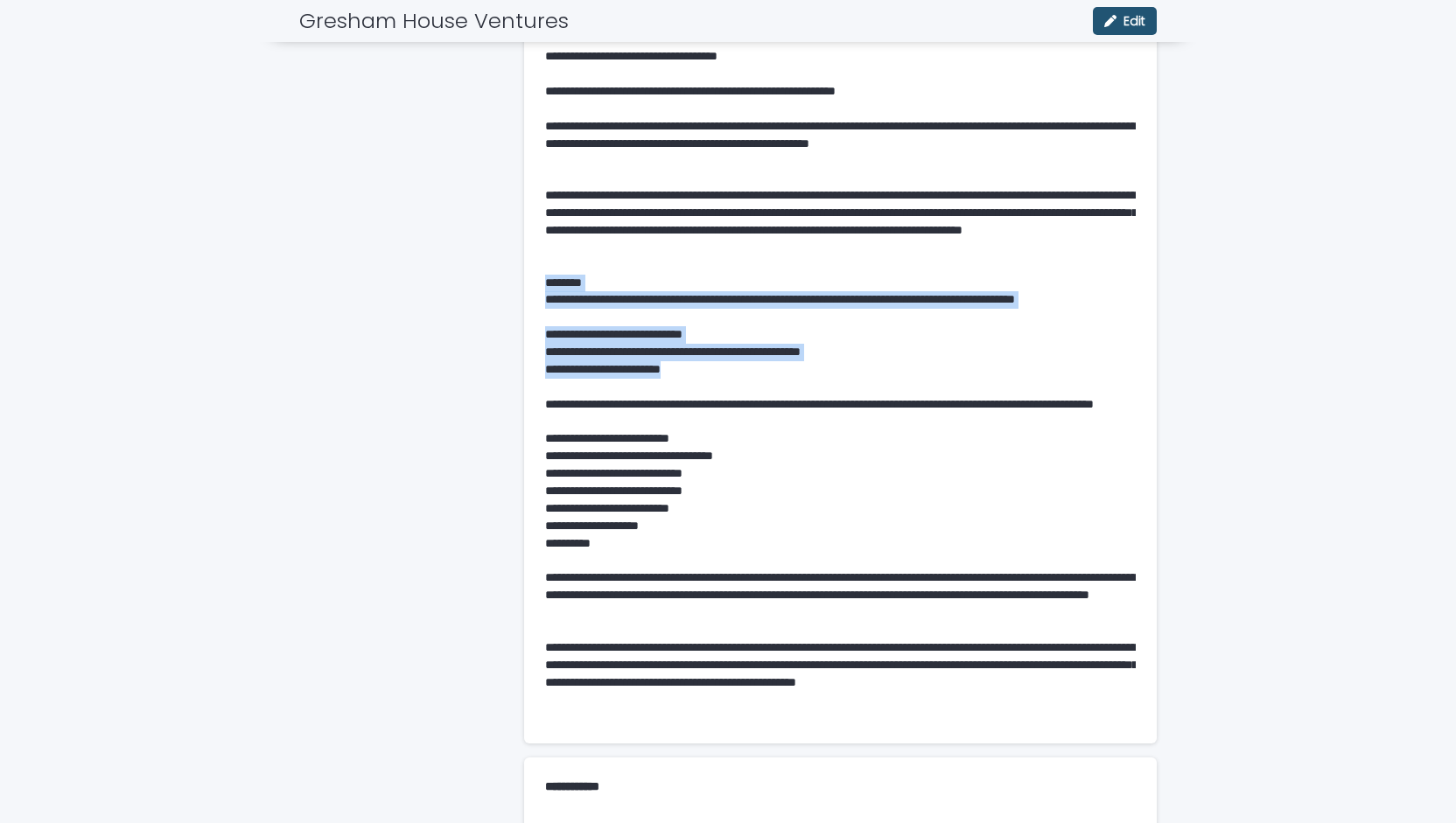 click on "**********" at bounding box center [840, 227] 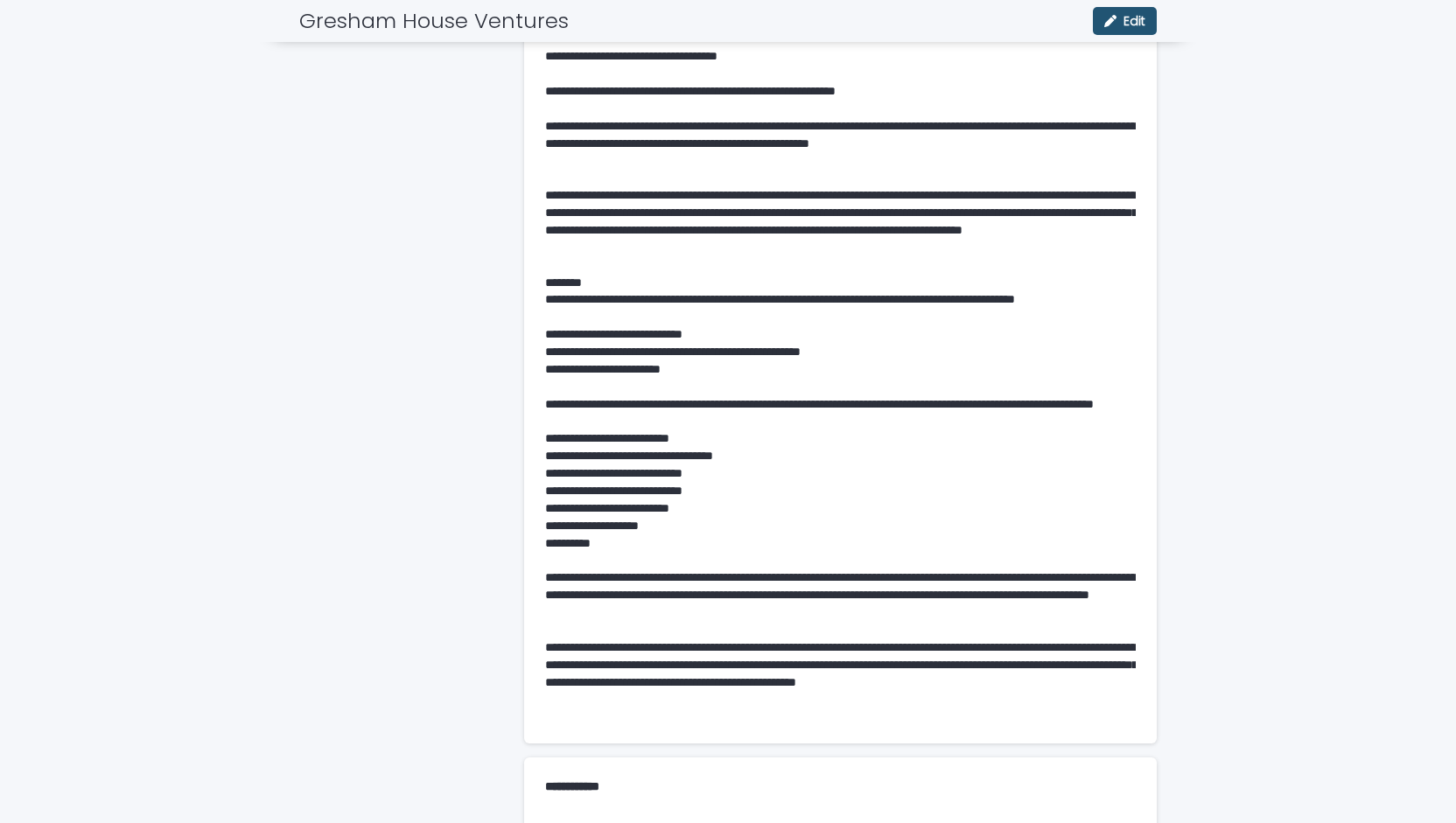 click on "**********" at bounding box center (728, 192) 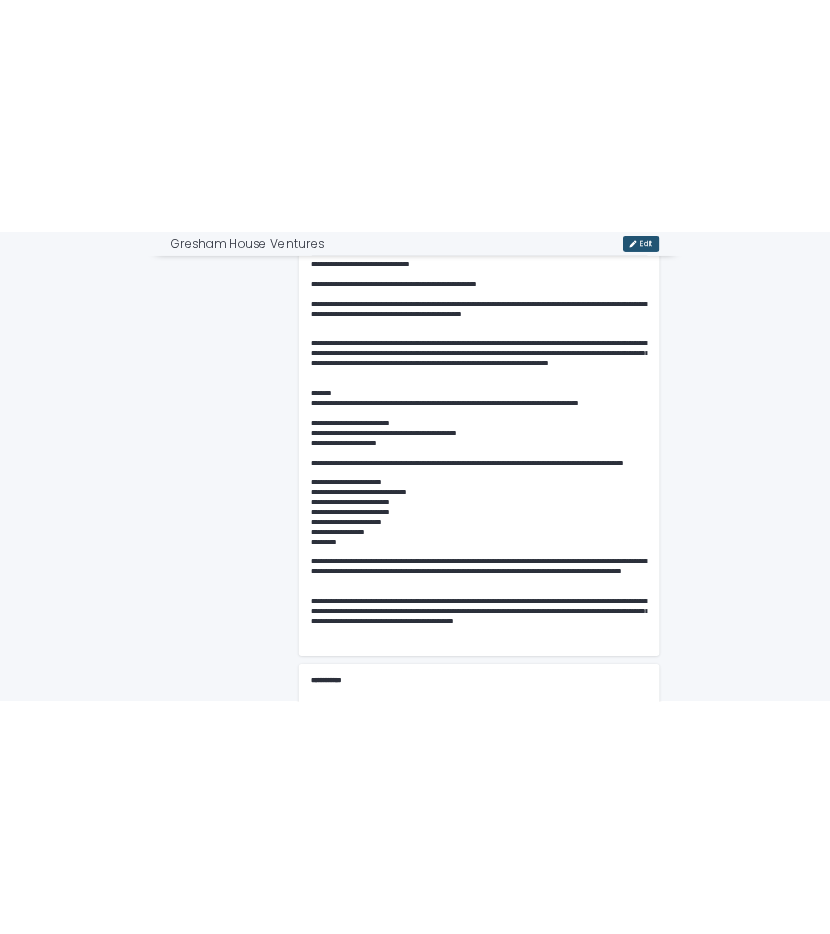 scroll, scrollTop: 670, scrollLeft: 0, axis: vertical 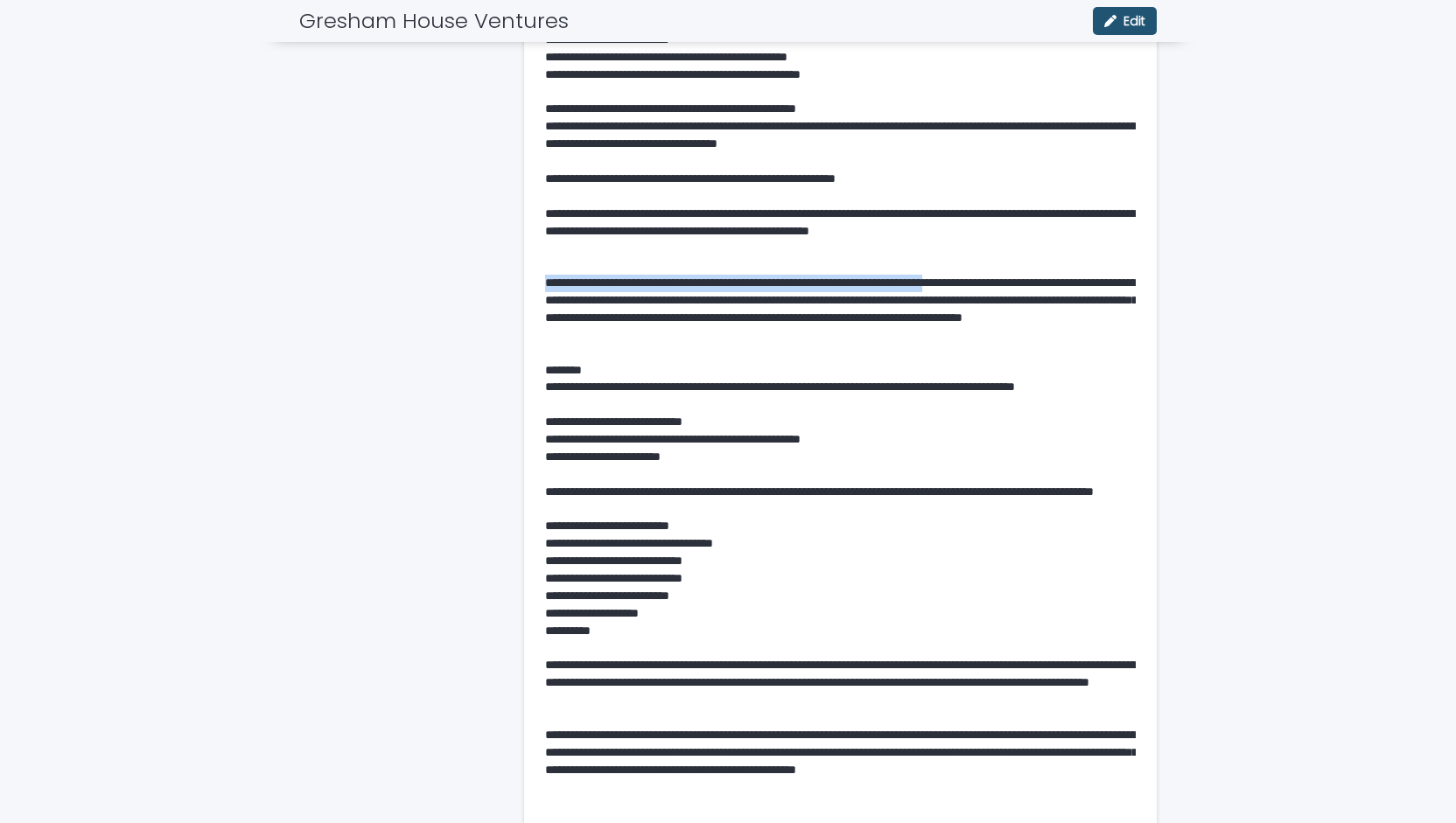 drag, startPoint x: 1088, startPoint y: 282, endPoint x: 533, endPoint y: 284, distance: 555.0036 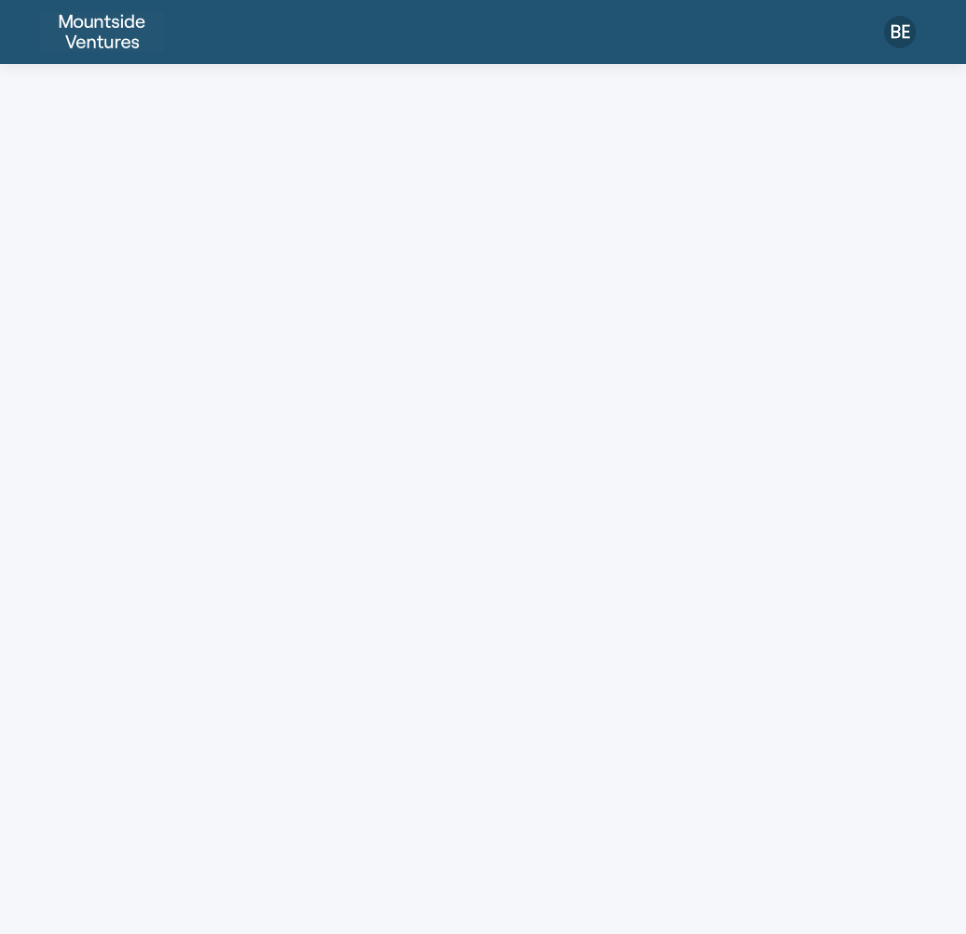 scroll, scrollTop: 0, scrollLeft: 0, axis: both 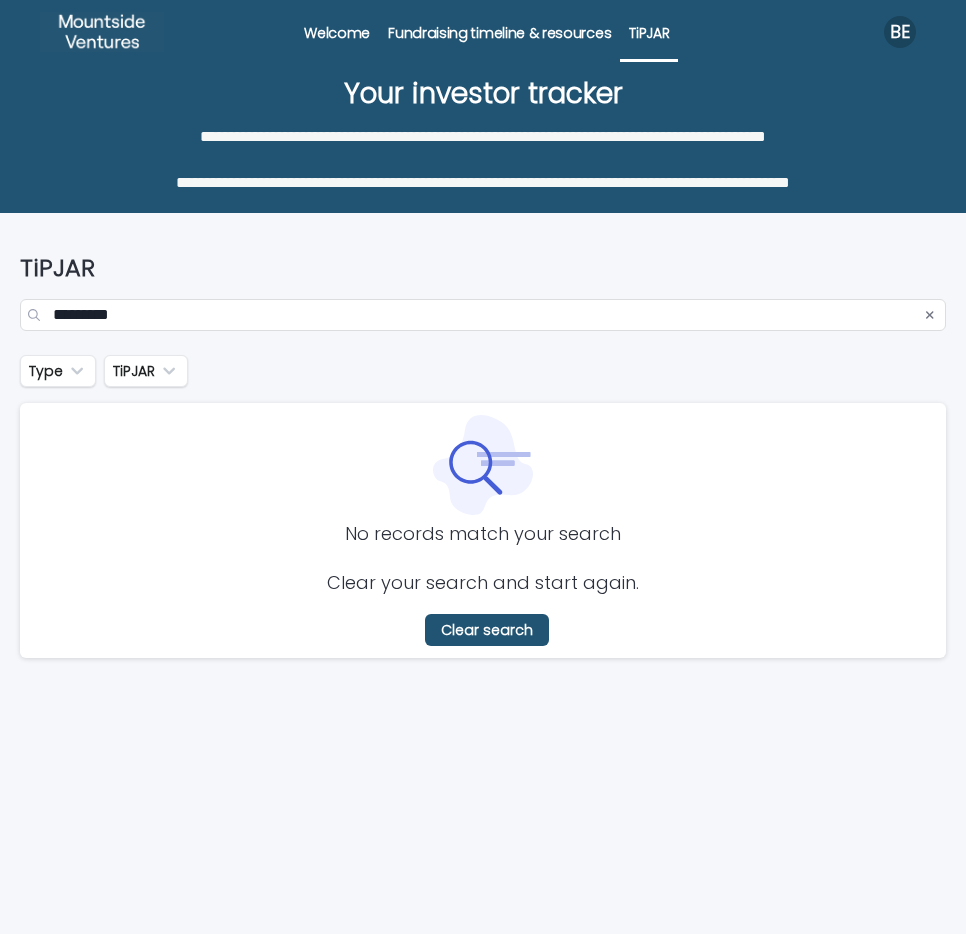 click on "TiPJAR" at bounding box center [649, 21] 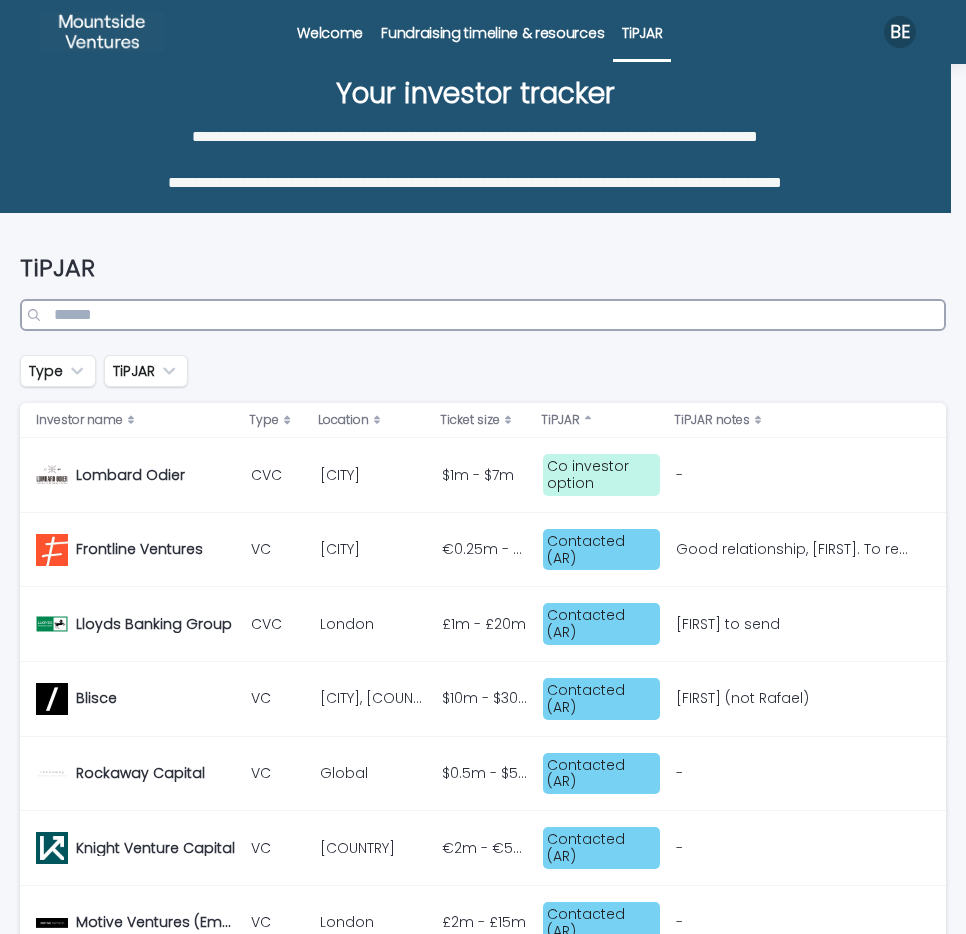 click at bounding box center [483, 315] 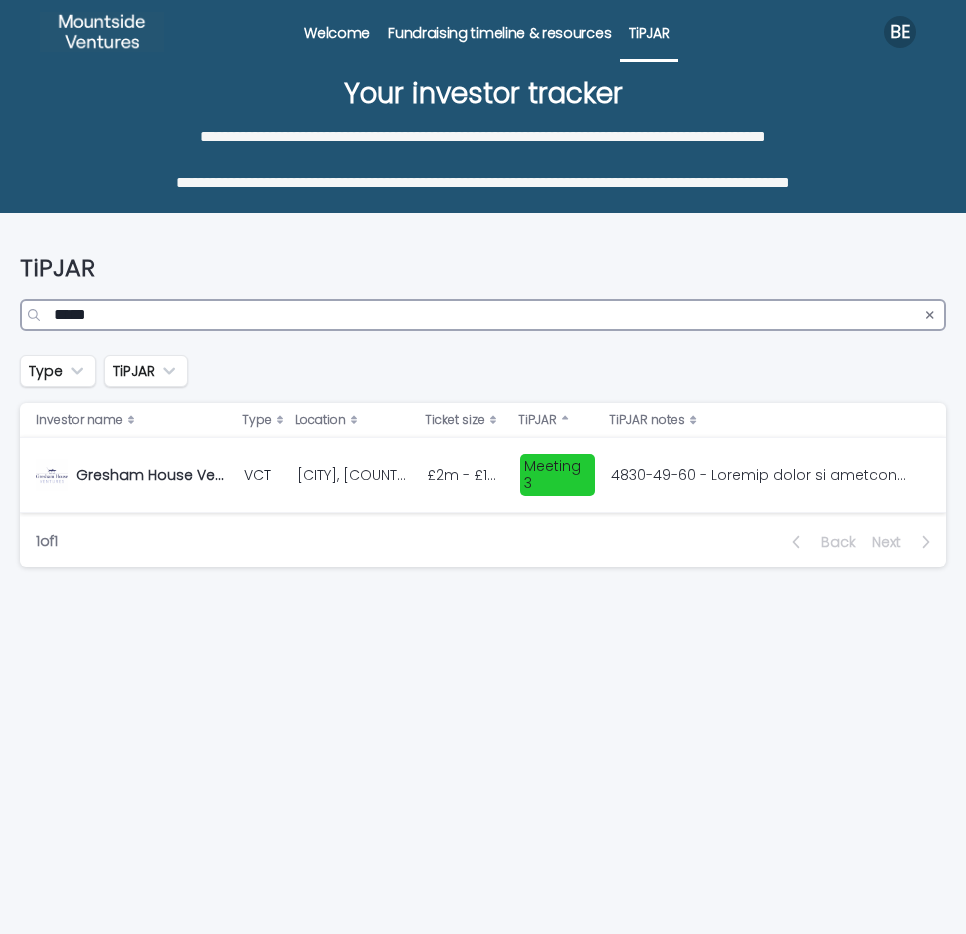 type on "*****" 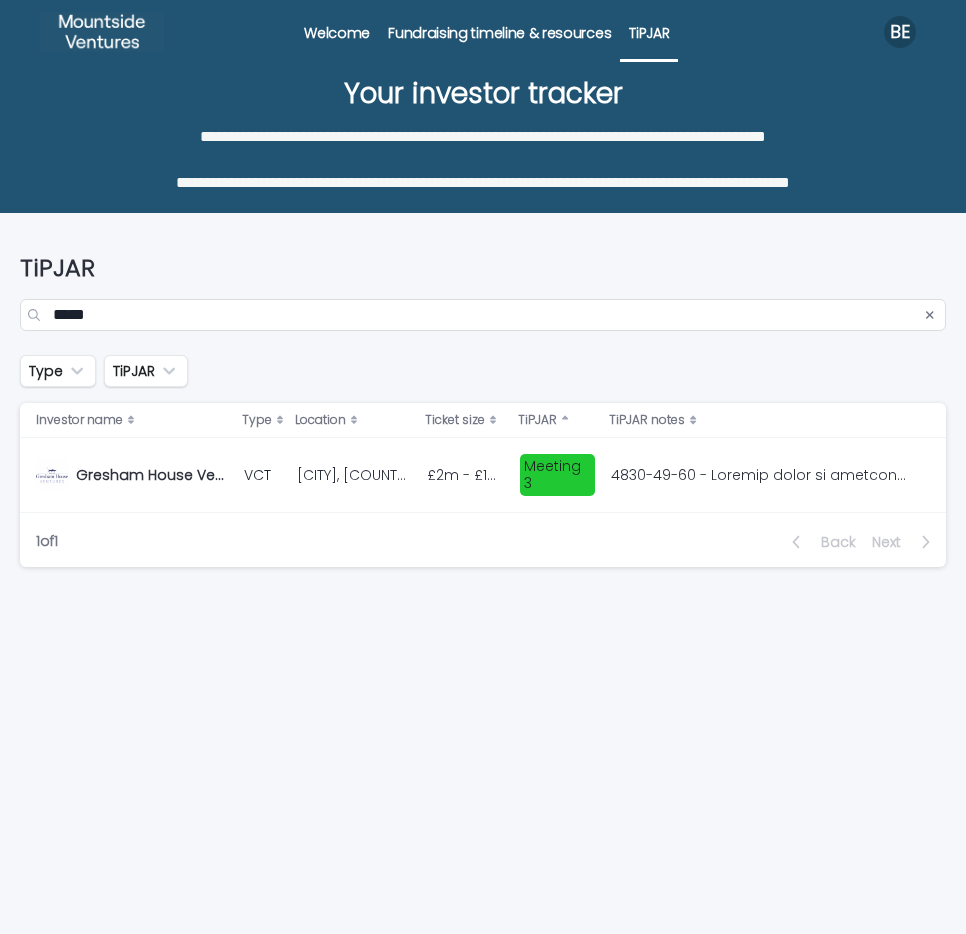 click on "[CITY], [COUNTRY]" at bounding box center [356, 473] 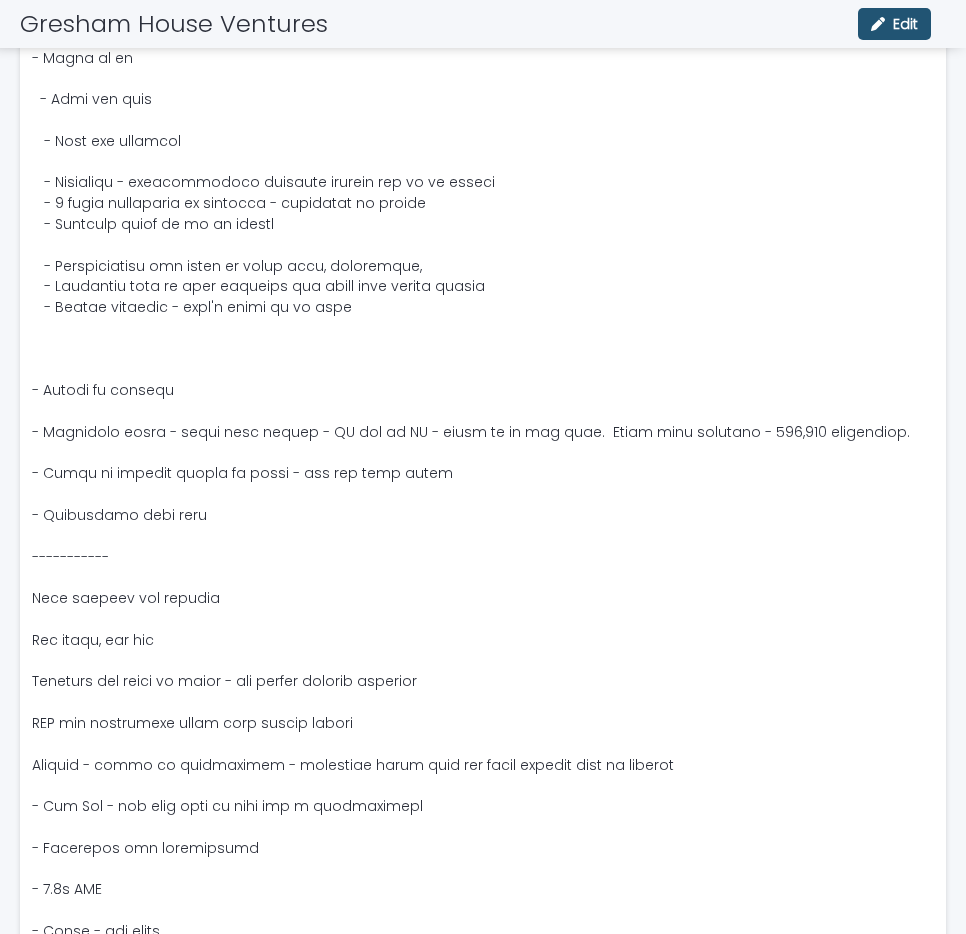 scroll, scrollTop: 400, scrollLeft: 0, axis: vertical 